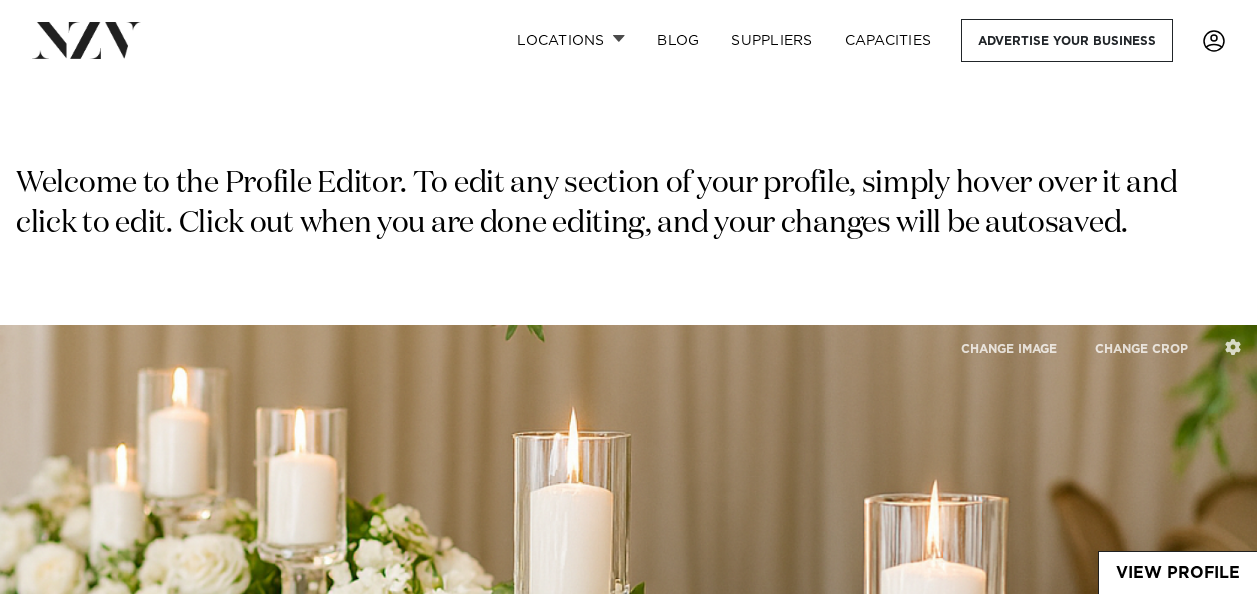scroll, scrollTop: 185, scrollLeft: 0, axis: vertical 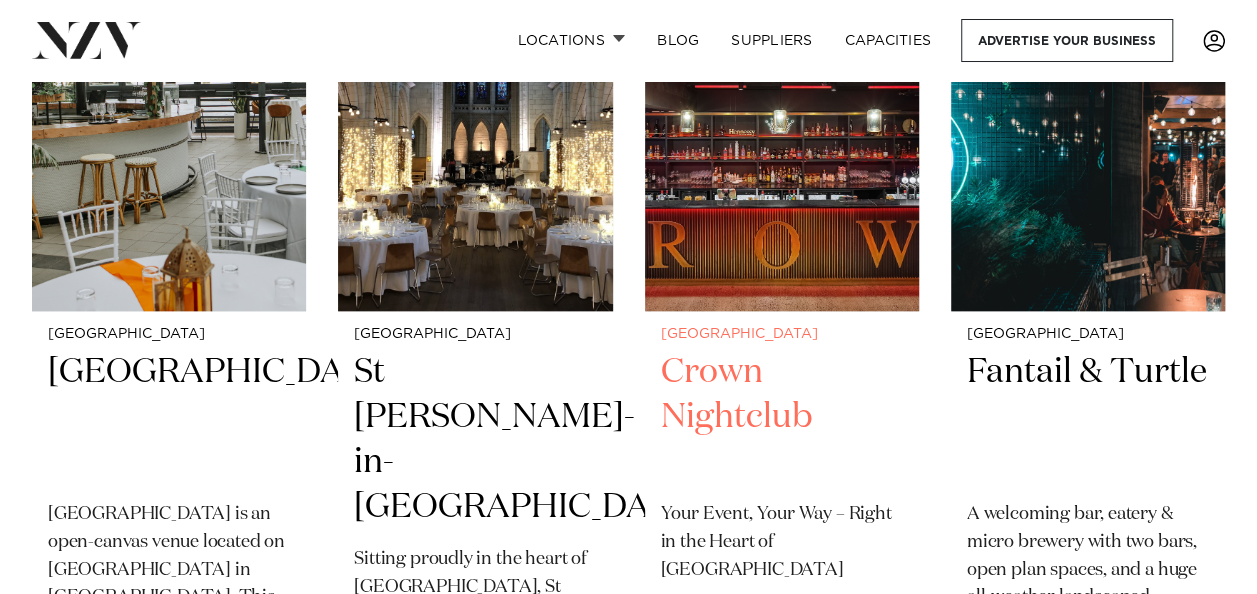 click at bounding box center [782, 127] 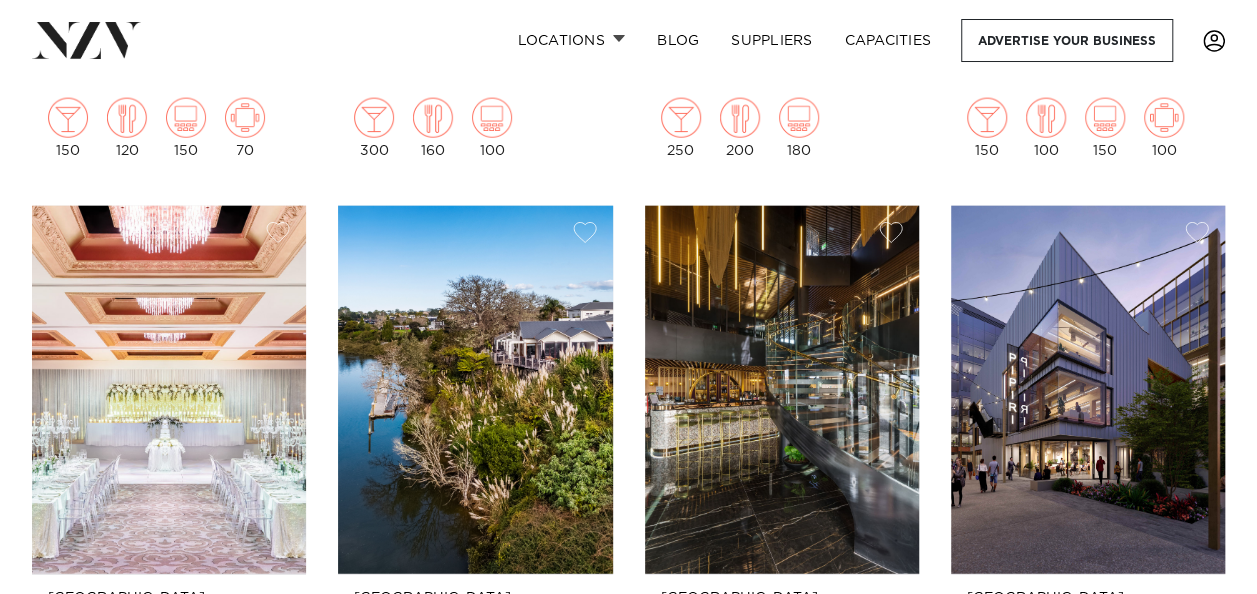 scroll, scrollTop: 2334, scrollLeft: 0, axis: vertical 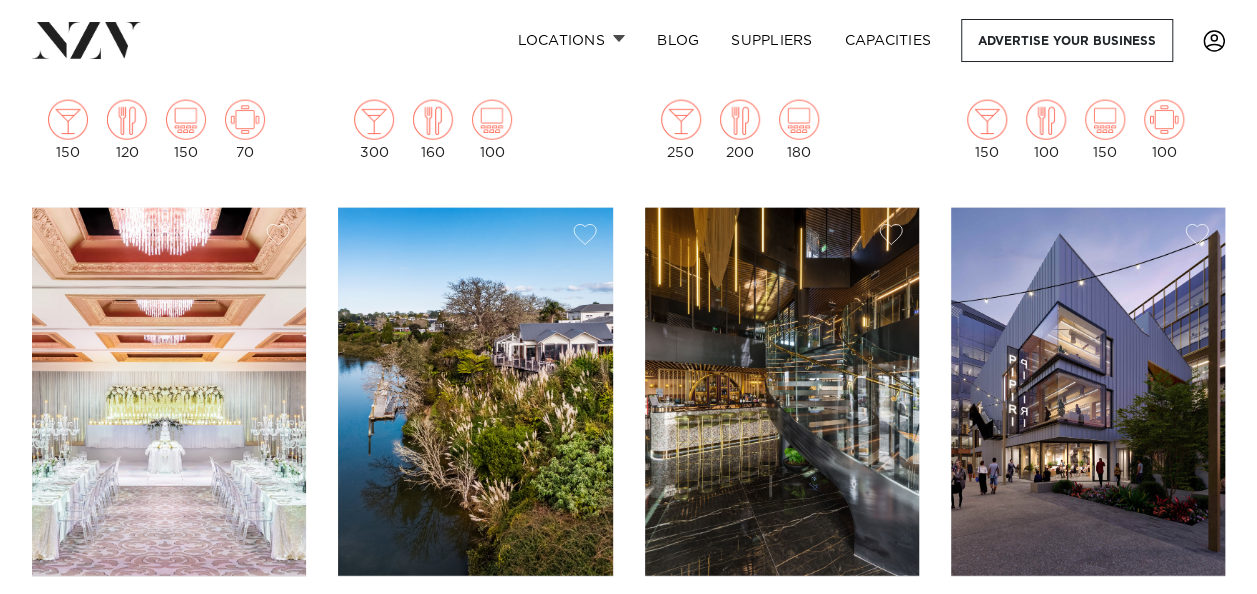 click at bounding box center [169, 392] 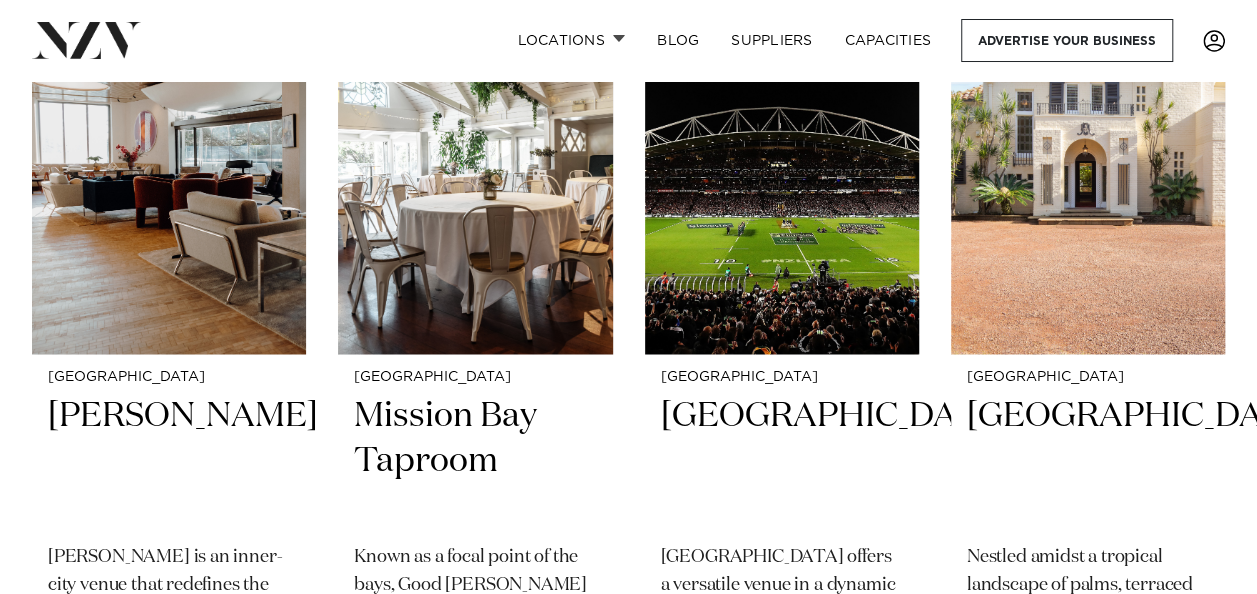 scroll, scrollTop: 9015, scrollLeft: 0, axis: vertical 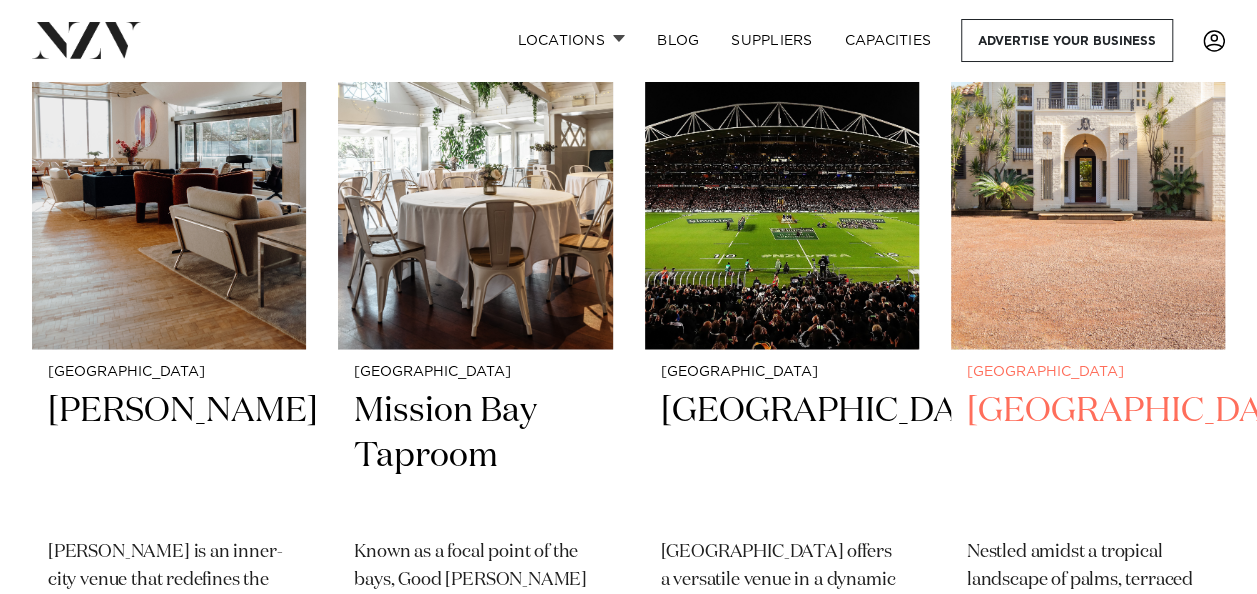 click on "Puketutu Island Estate" at bounding box center (1088, 455) 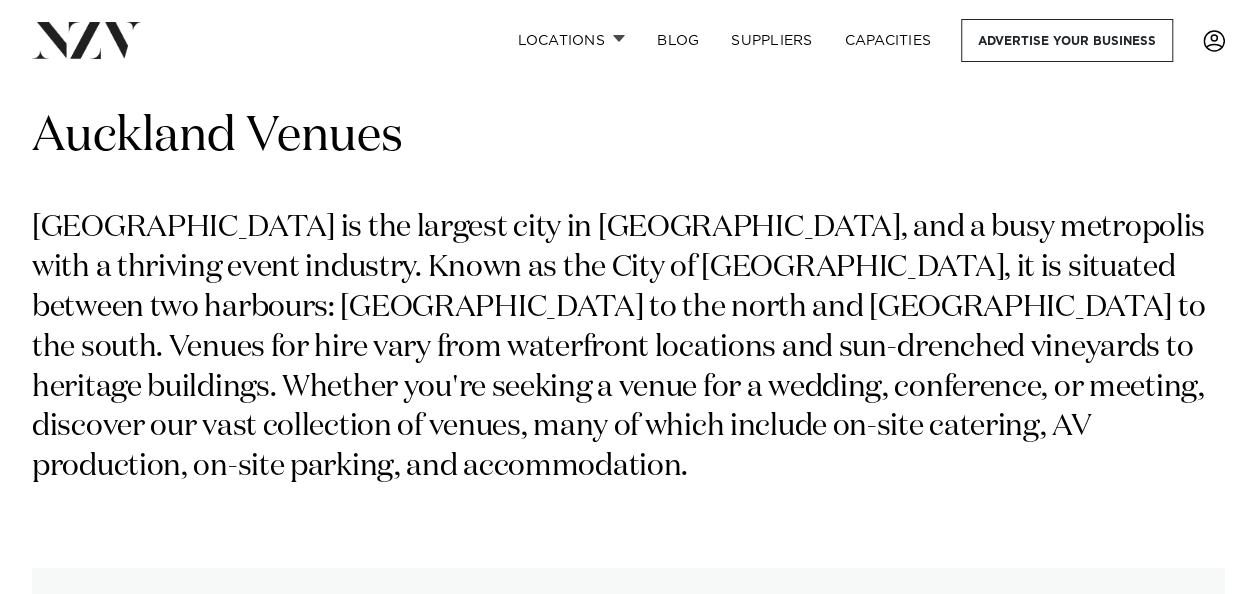 scroll, scrollTop: 0, scrollLeft: 0, axis: both 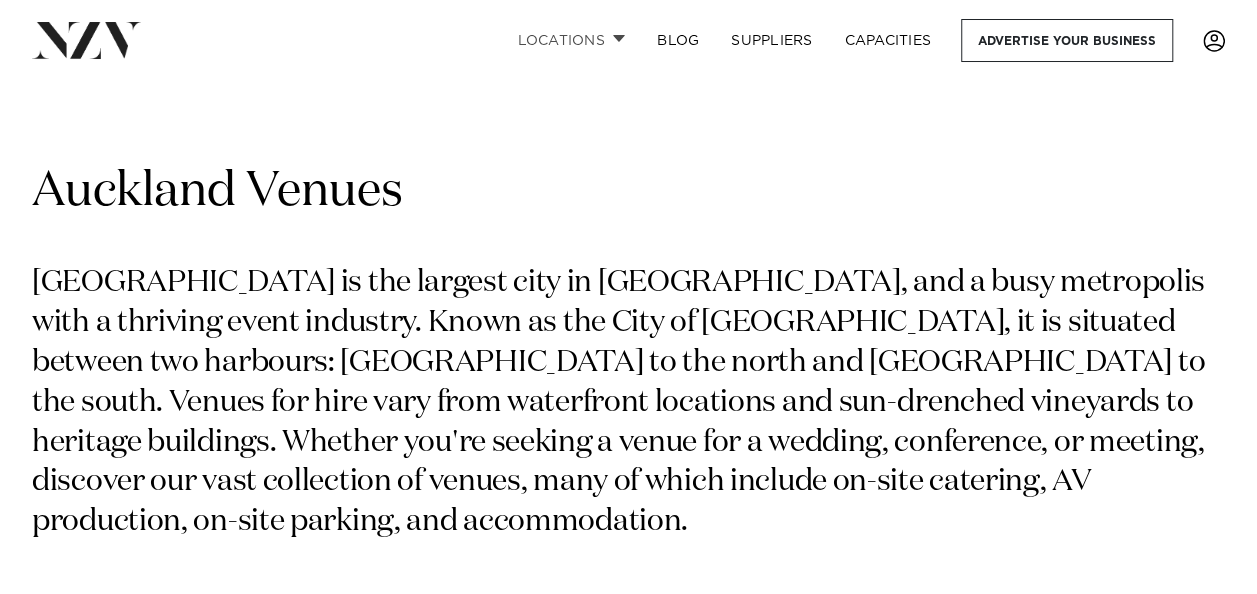 click on "Locations" at bounding box center [571, 40] 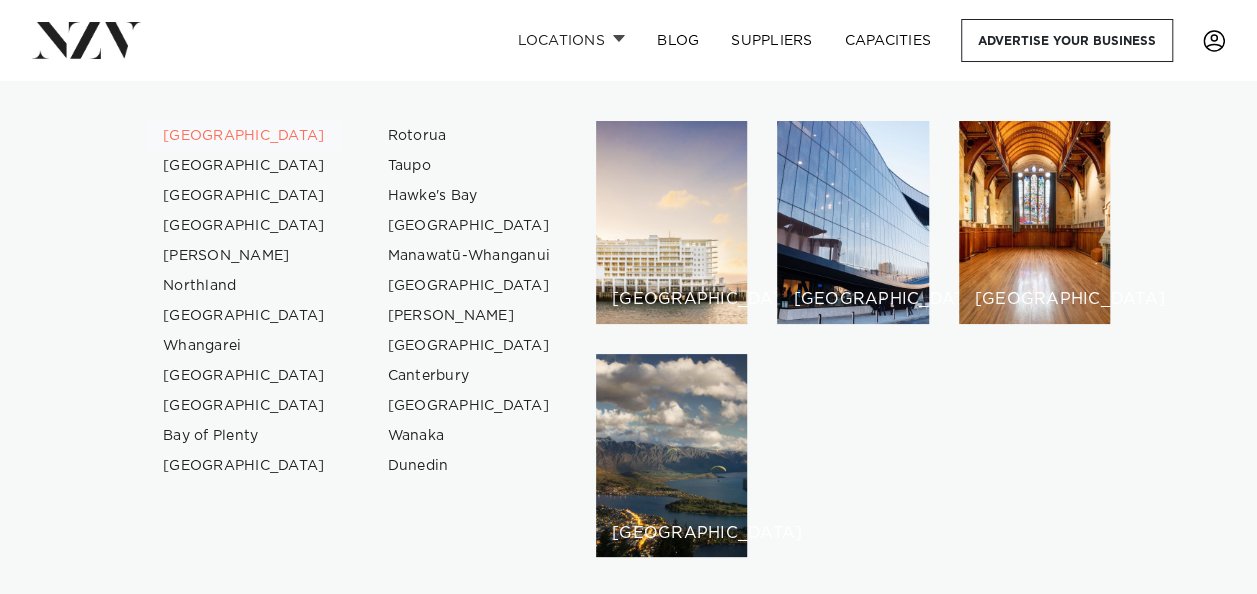 click on "[GEOGRAPHIC_DATA]" at bounding box center (244, 136) 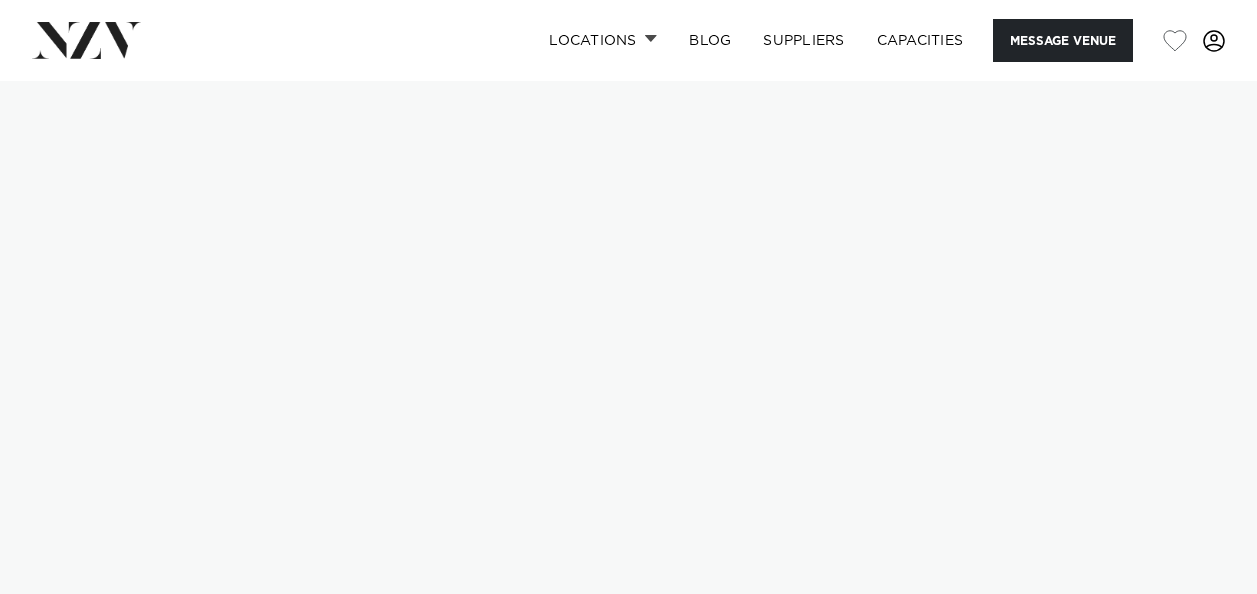 scroll, scrollTop: 0, scrollLeft: 0, axis: both 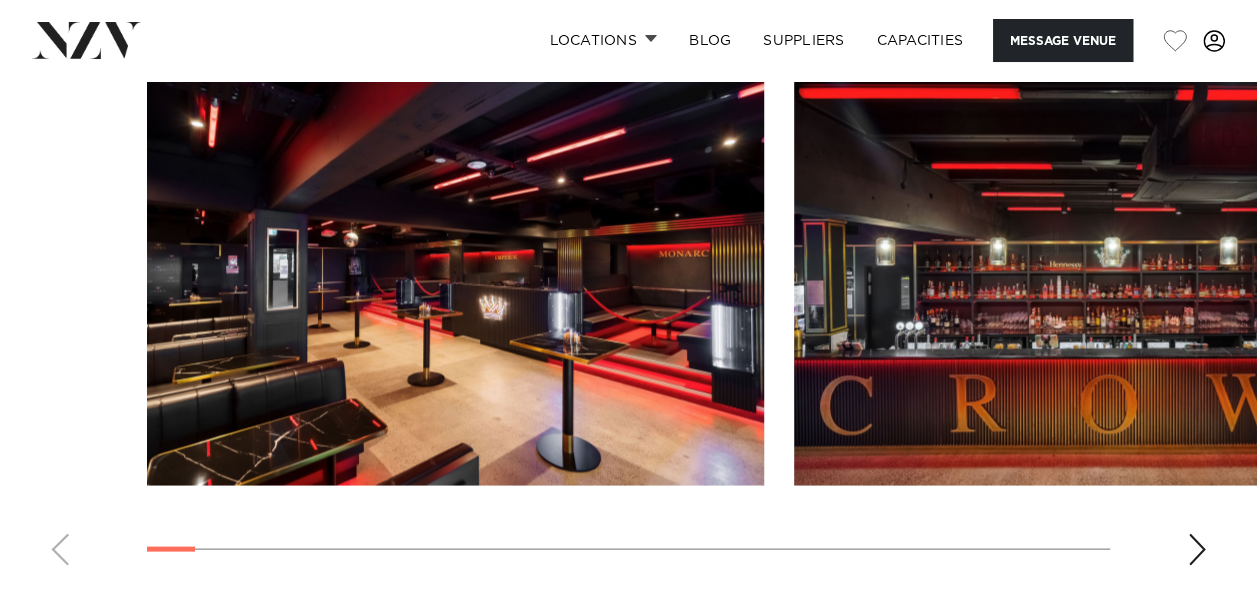 click at bounding box center (1197, 549) 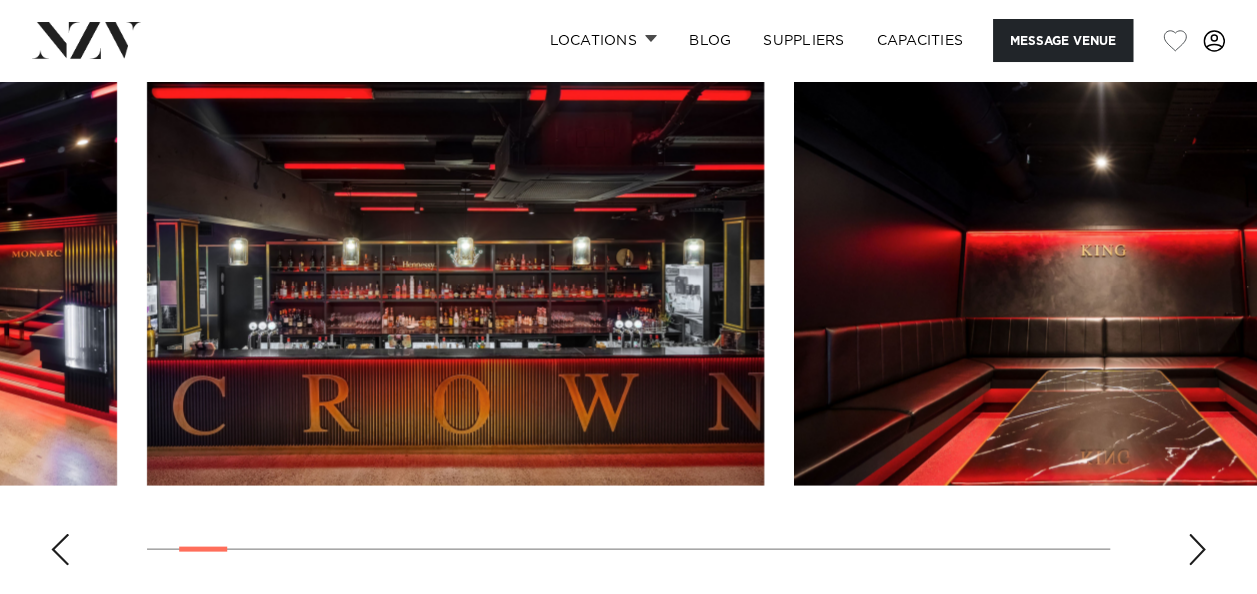 click at bounding box center (1197, 549) 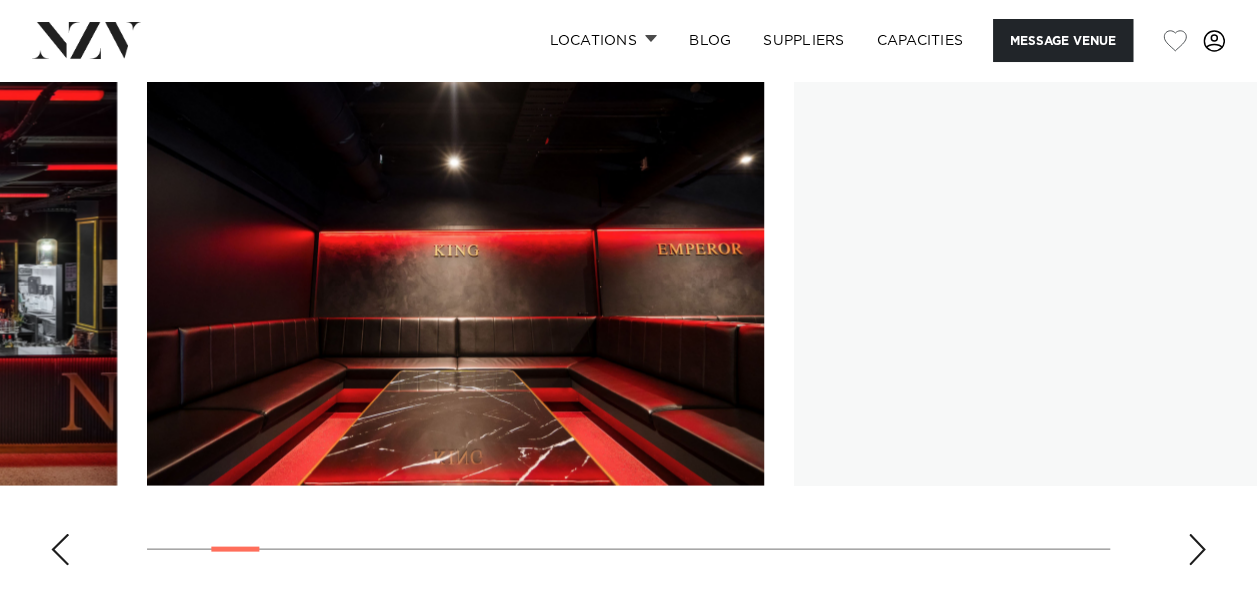 click at bounding box center (1197, 549) 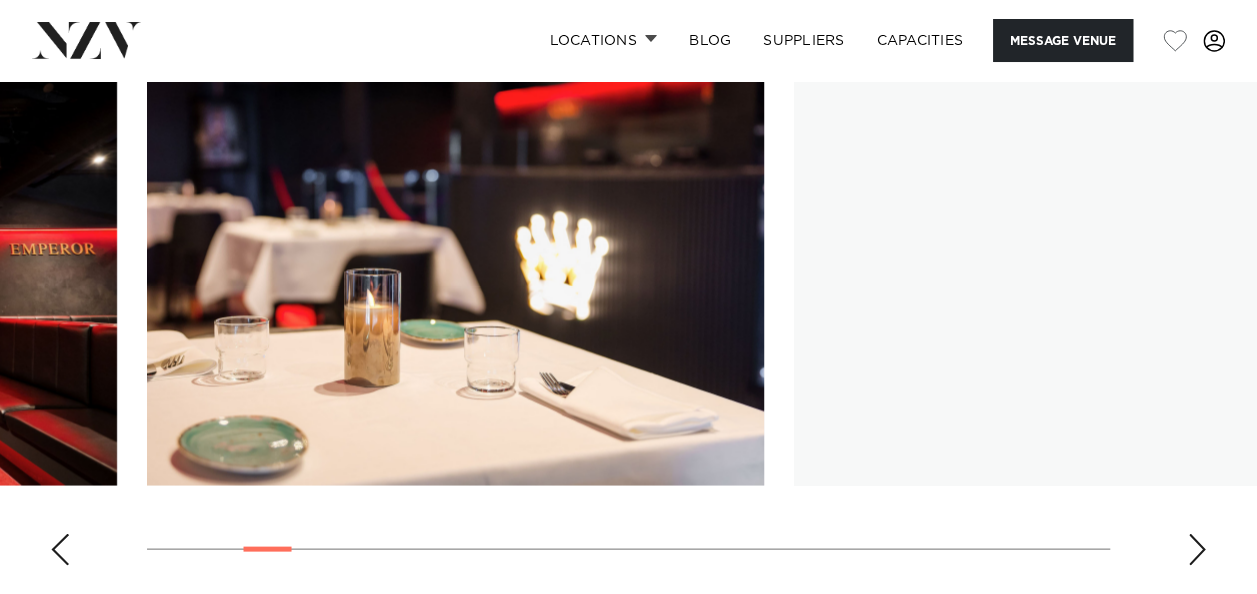 click at bounding box center [1197, 549] 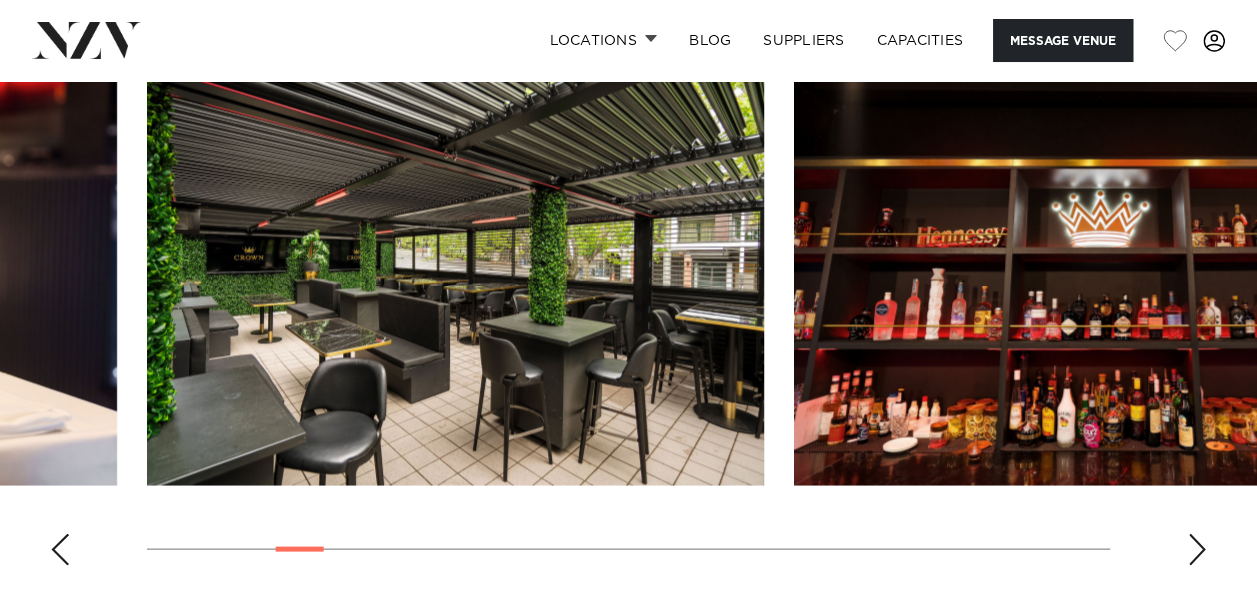 click at bounding box center [1197, 549] 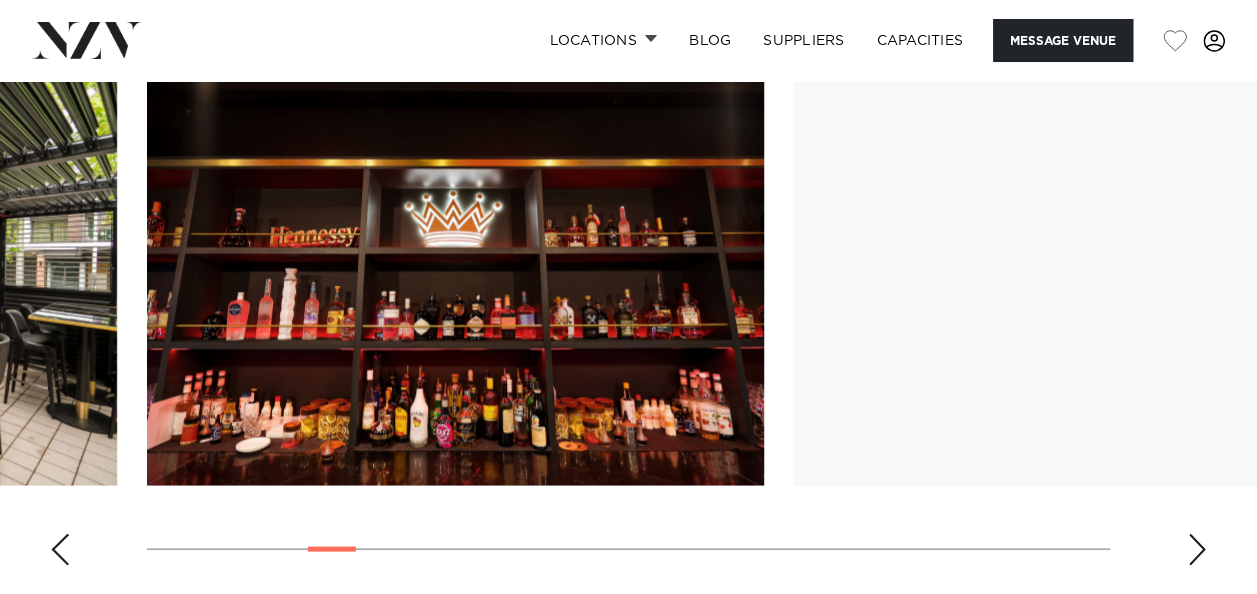 click at bounding box center [1197, 549] 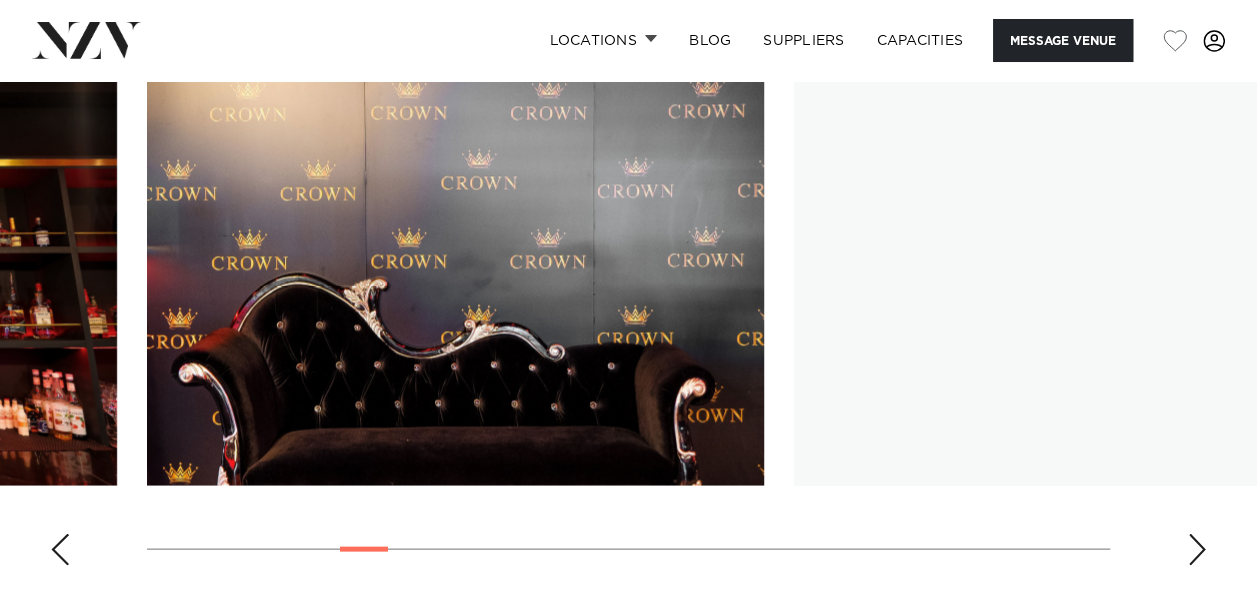 click at bounding box center (1197, 549) 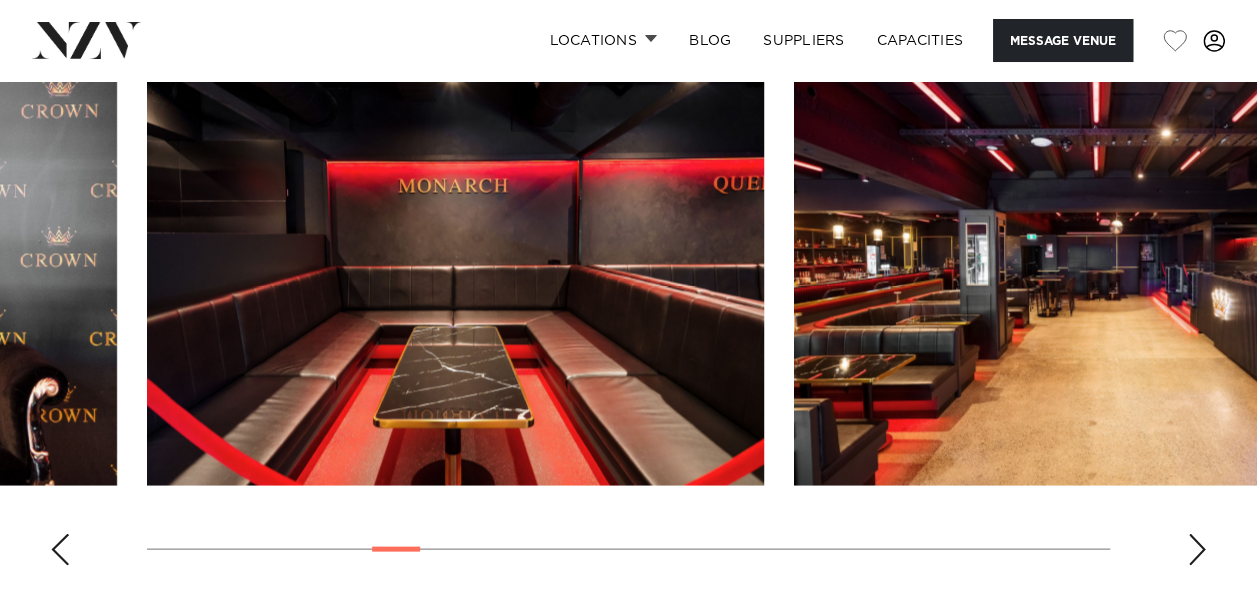 click at bounding box center (1197, 549) 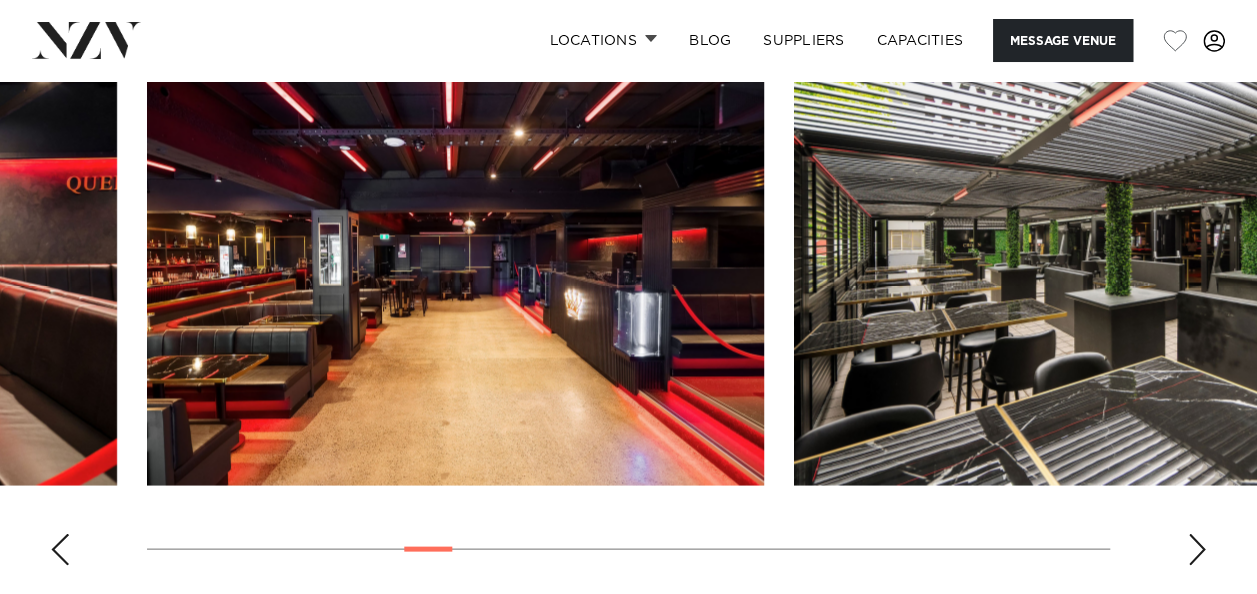 click at bounding box center (1197, 549) 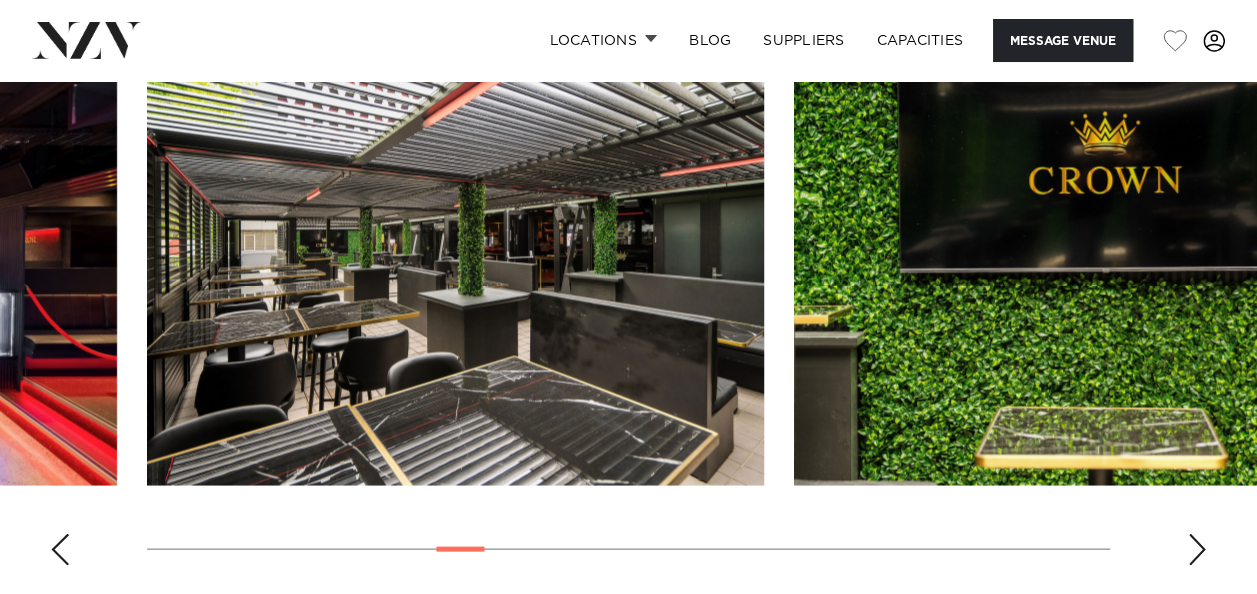 click at bounding box center (1197, 549) 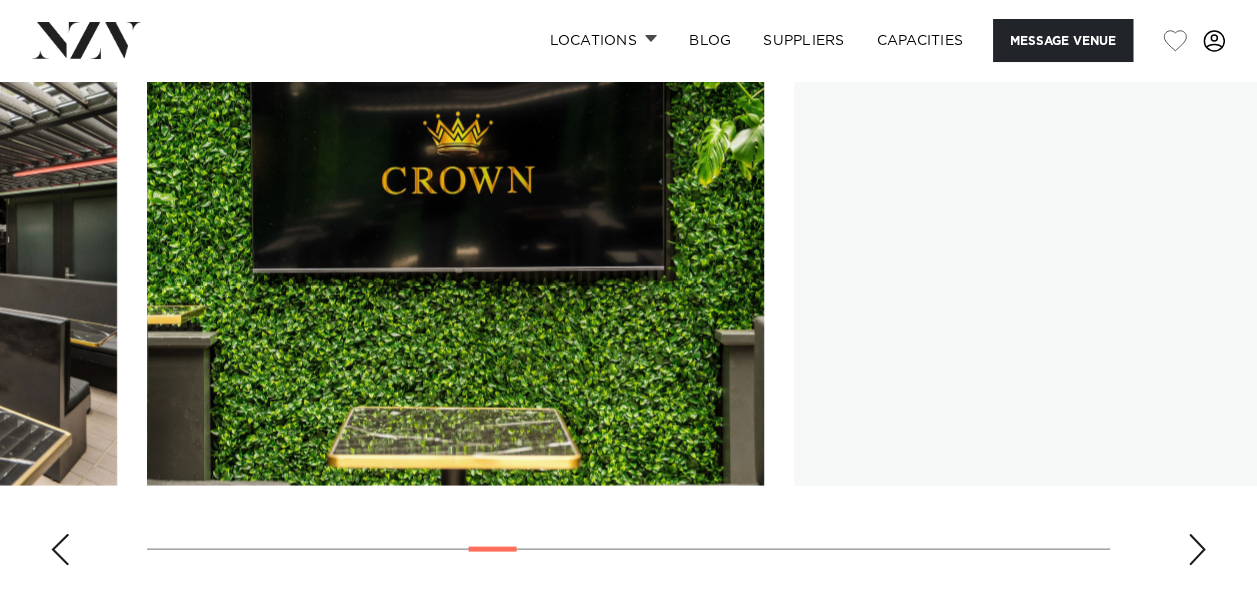 click at bounding box center [1197, 549] 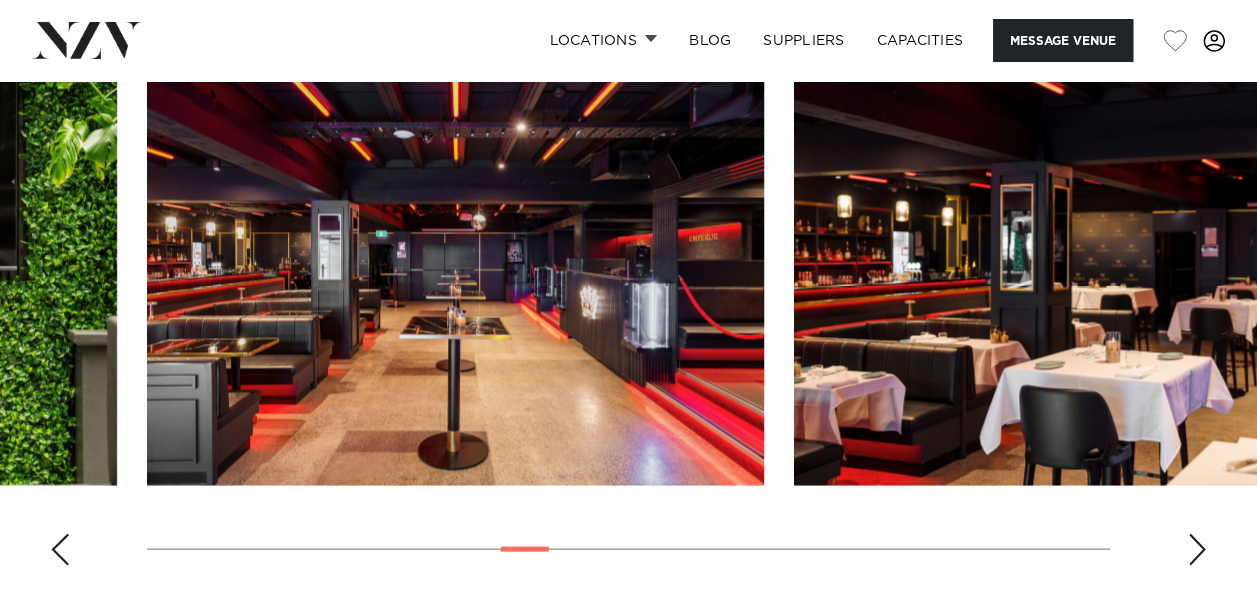 click at bounding box center (1197, 549) 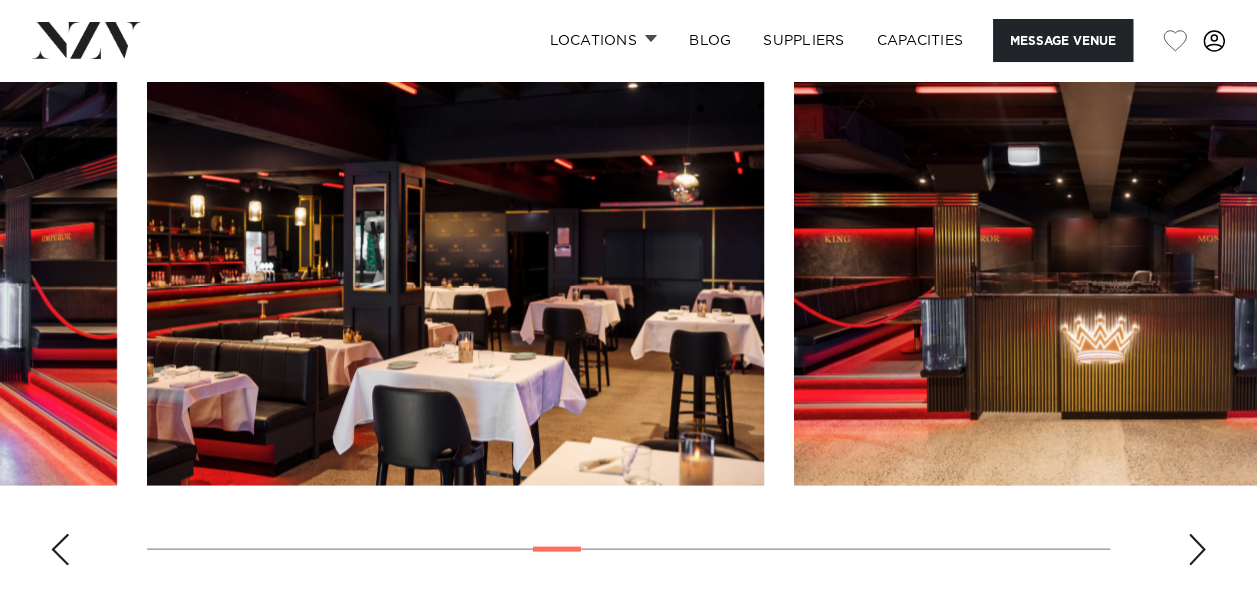 click at bounding box center [1197, 549] 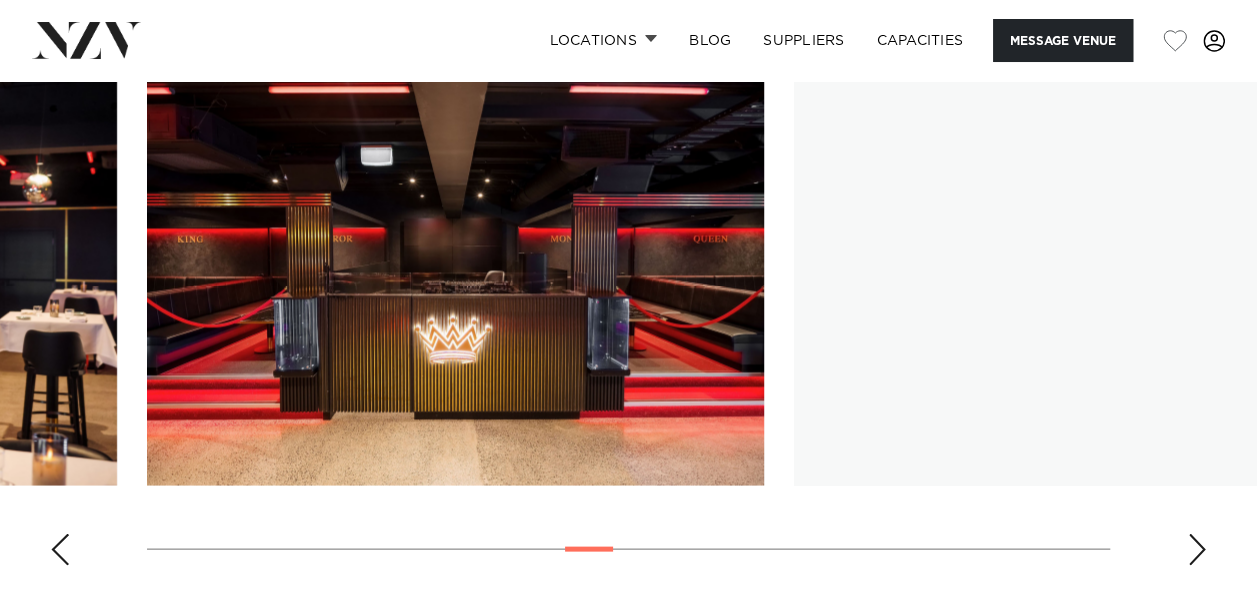 click at bounding box center (1197, 549) 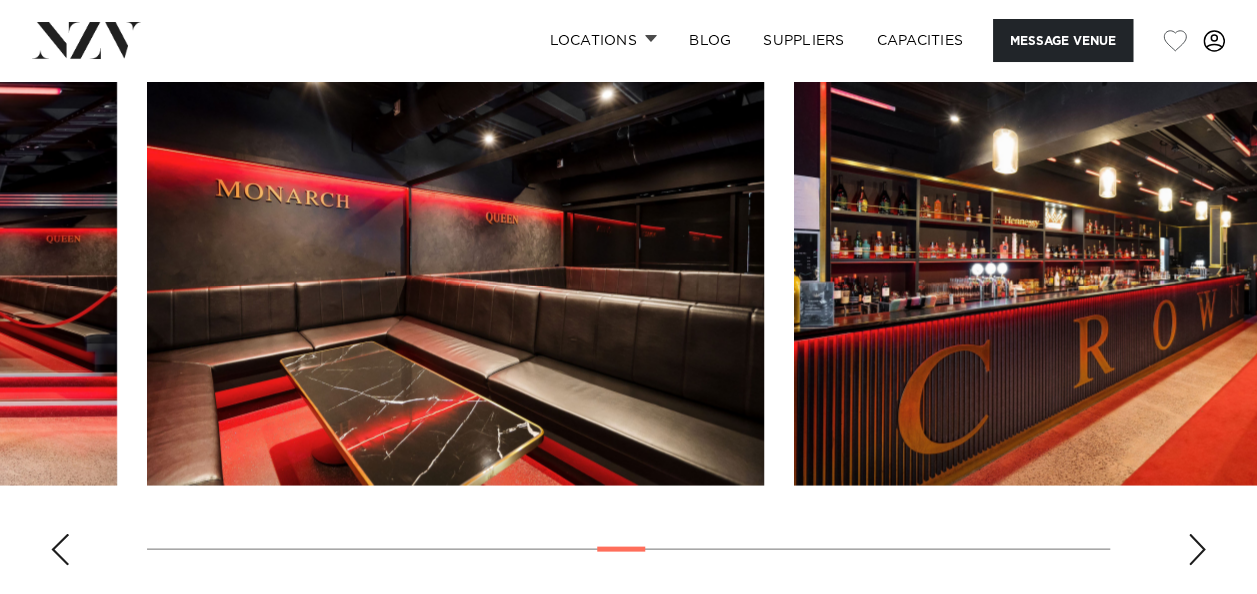 click at bounding box center (1197, 549) 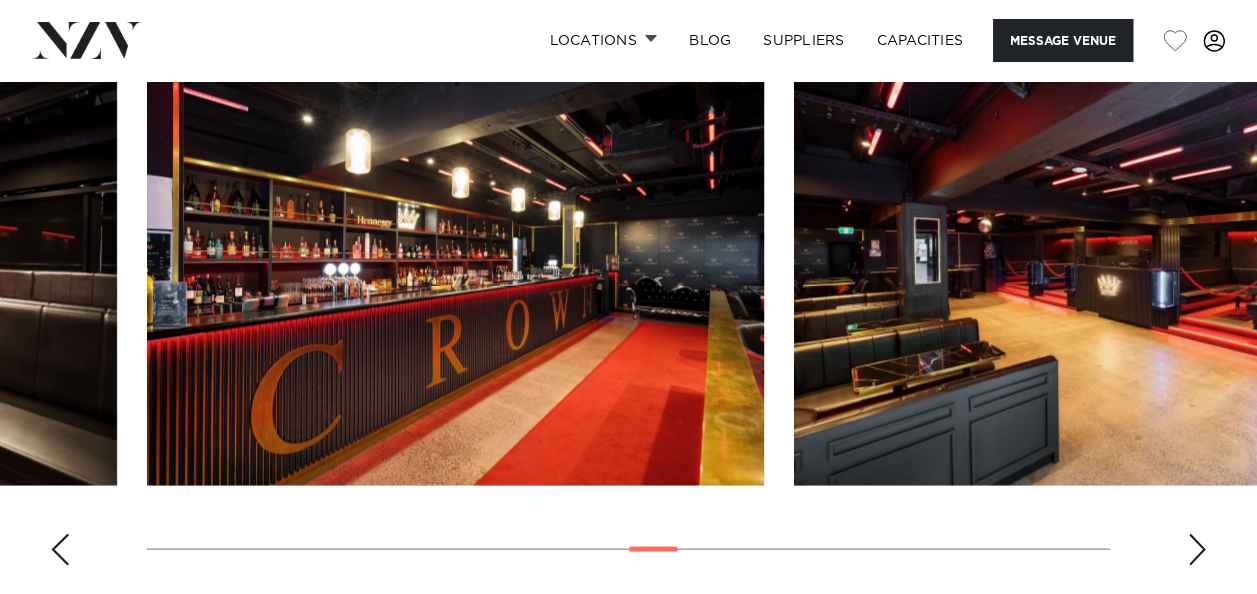 click at bounding box center [1197, 549] 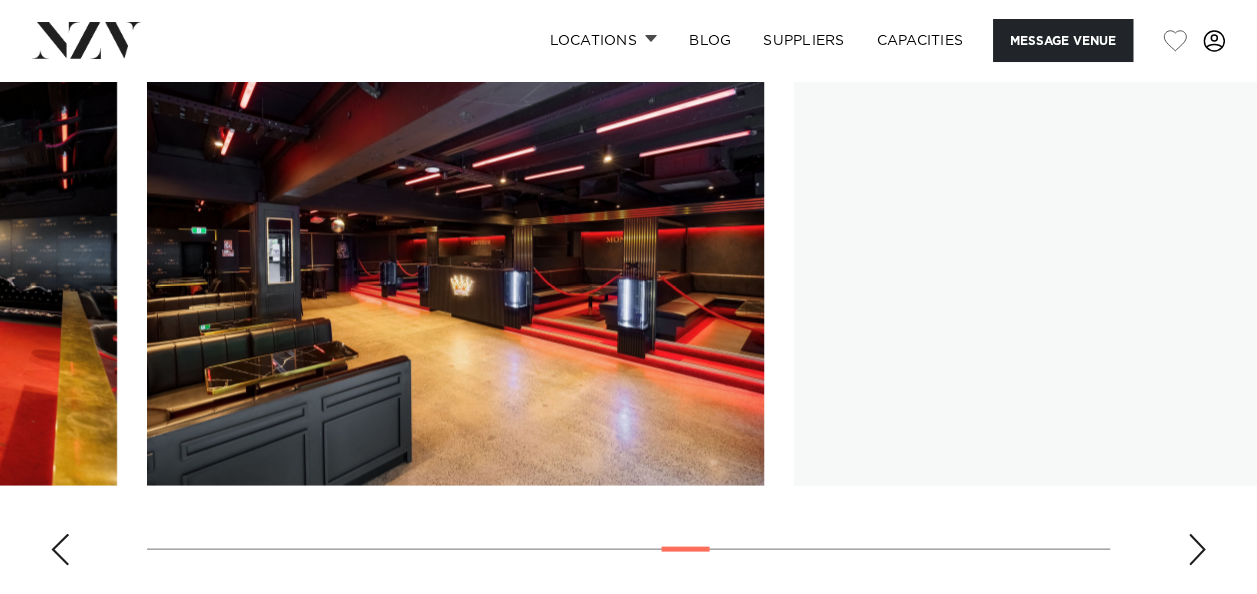 click at bounding box center [1197, 549] 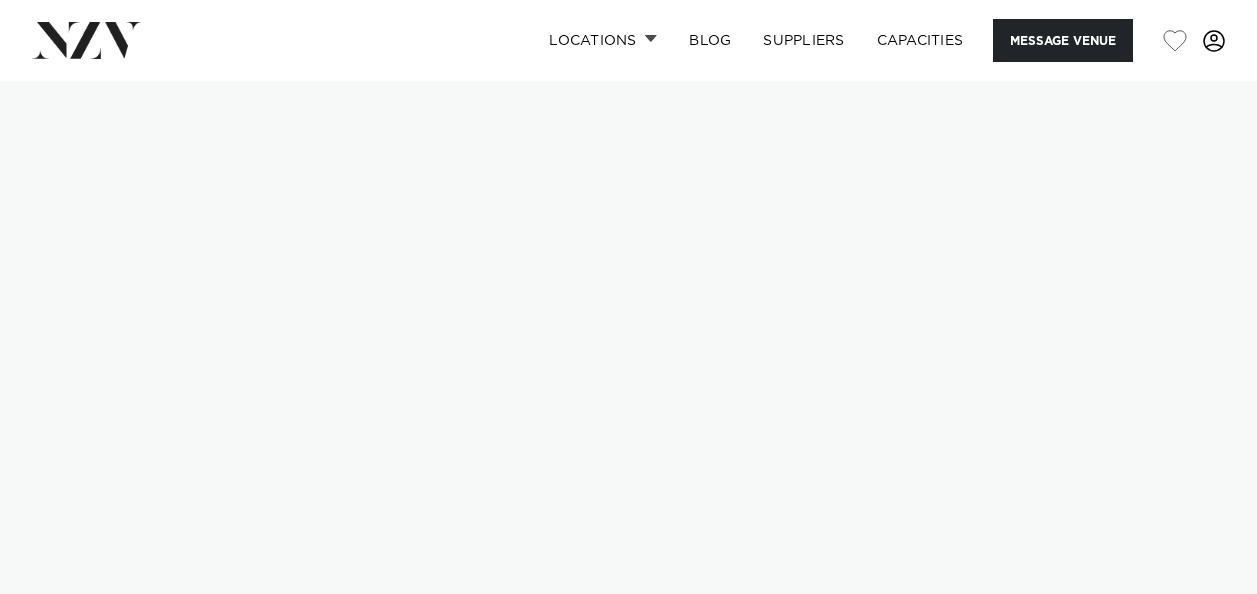 scroll, scrollTop: 0, scrollLeft: 0, axis: both 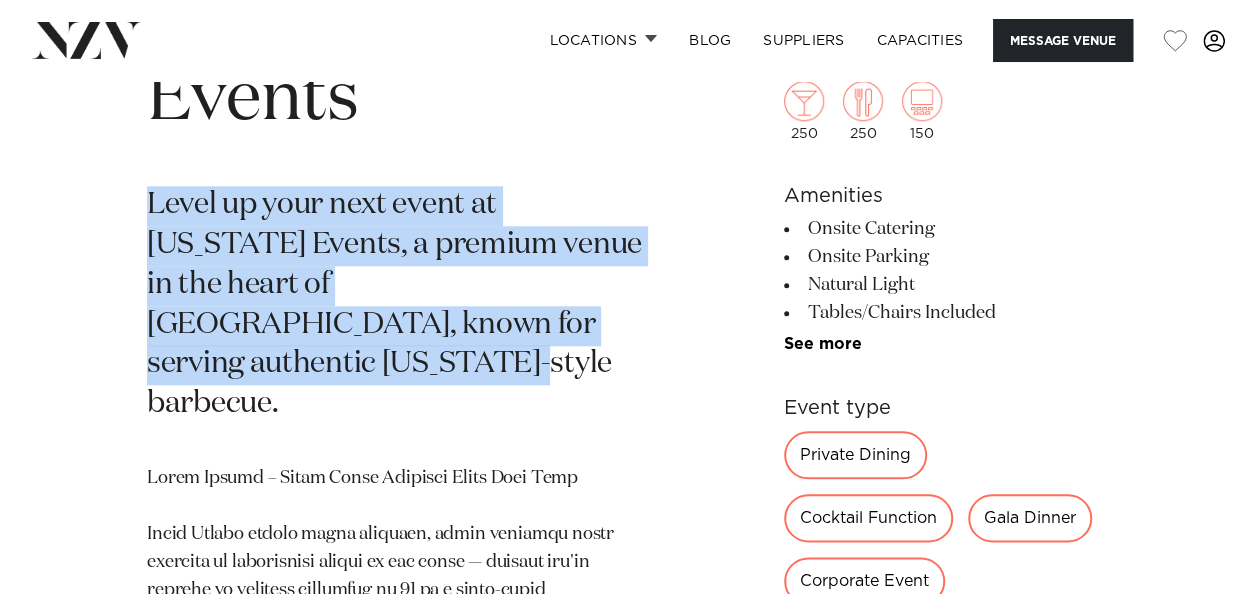 click on "Level up your next event at [US_STATE] Events, a premium venue in the heart of [GEOGRAPHIC_DATA], known for serving authentic [US_STATE]-style barbecue." at bounding box center (394, 305) 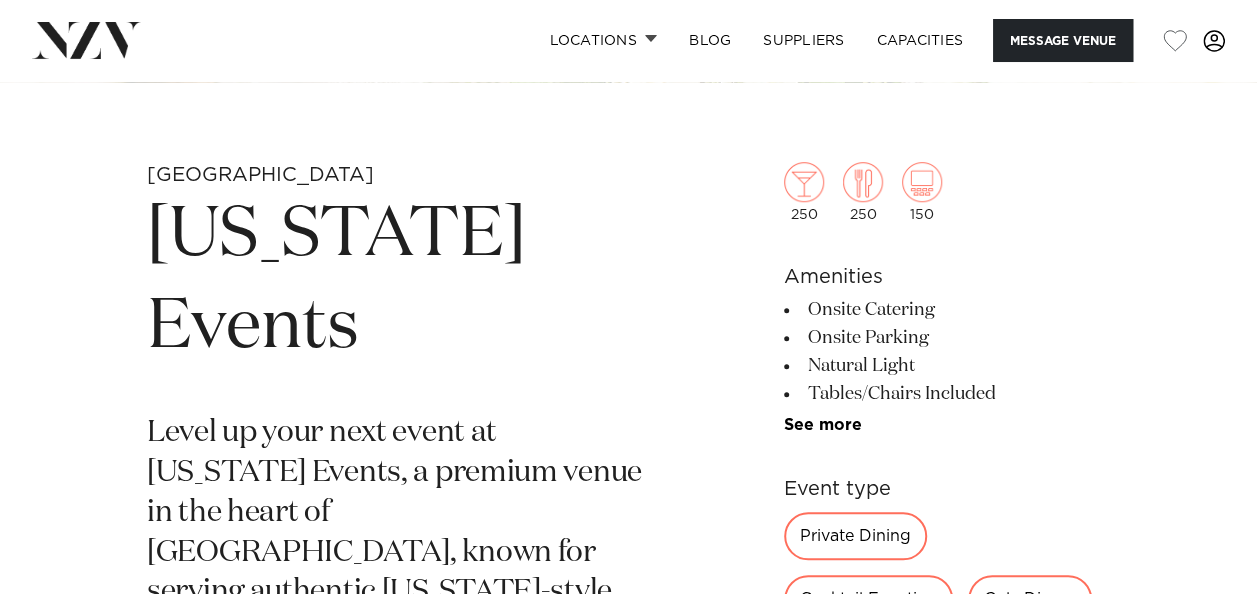 scroll, scrollTop: 802, scrollLeft: 0, axis: vertical 